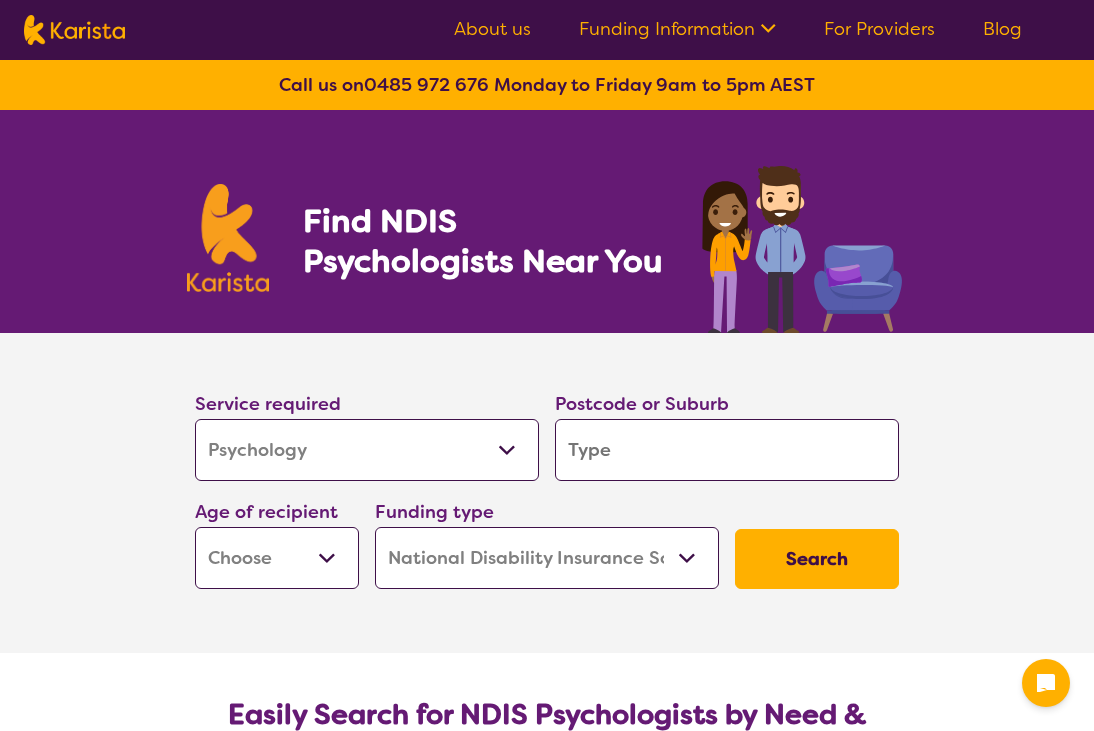 select on "Psychology" 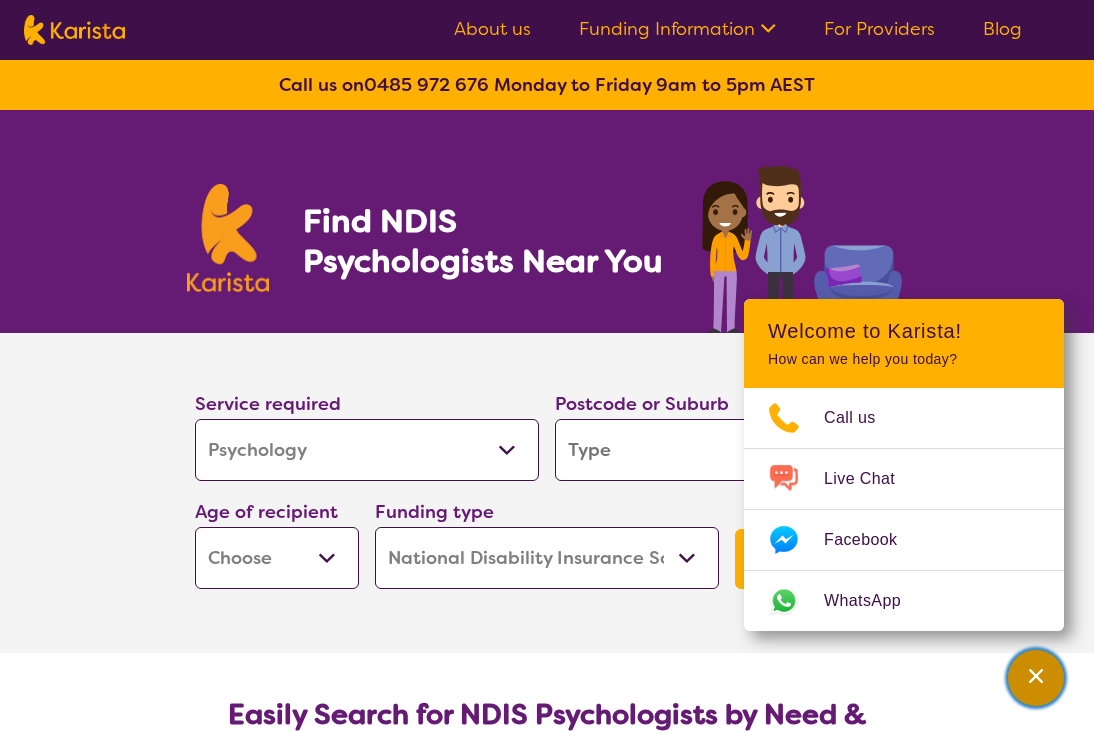 click 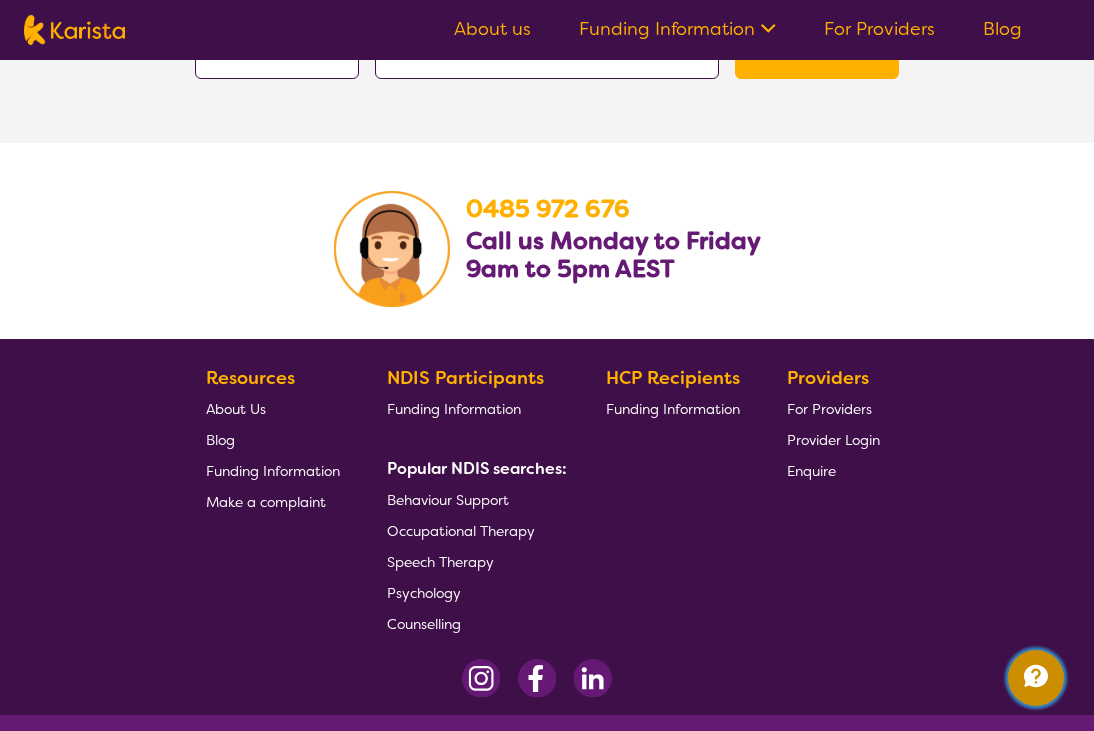 scroll, scrollTop: 3423, scrollLeft: 0, axis: vertical 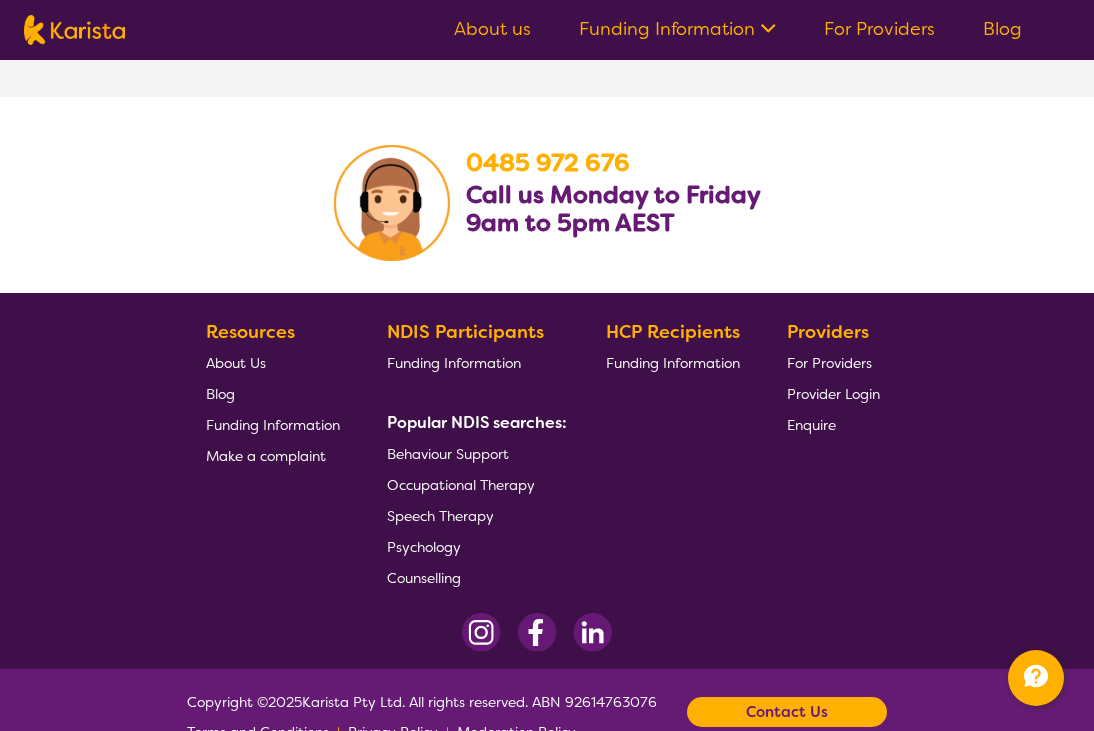 click on "About Us" at bounding box center (236, 363) 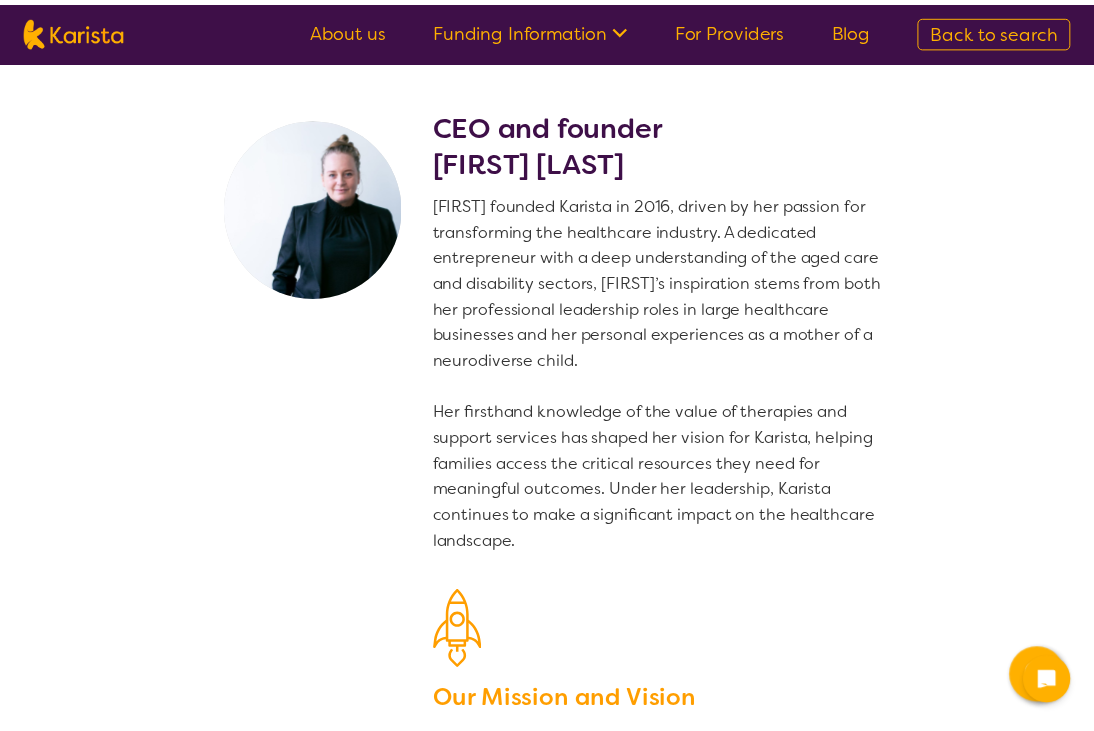 scroll, scrollTop: 0, scrollLeft: 0, axis: both 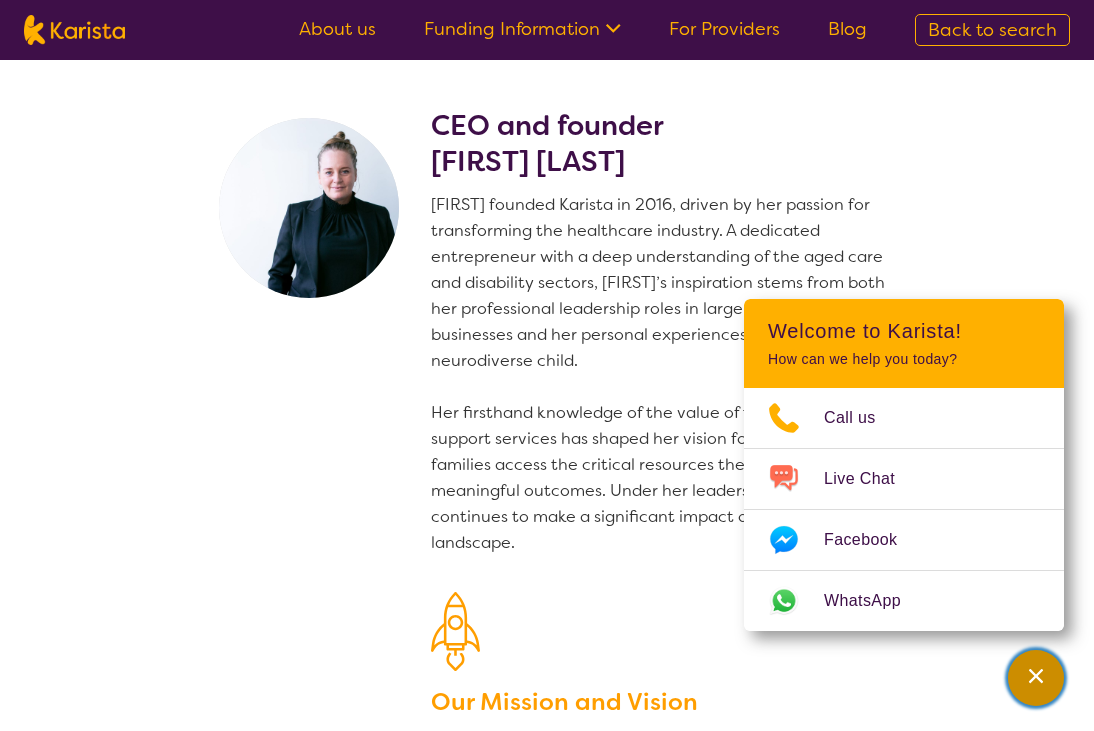 click 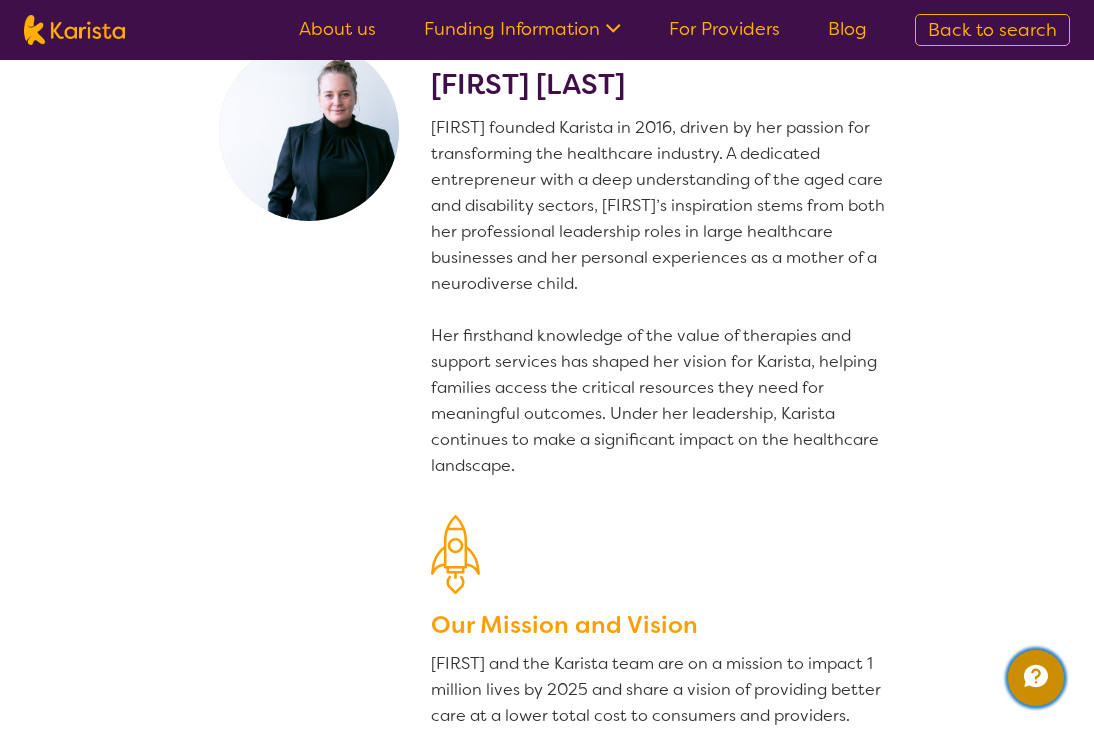 scroll, scrollTop: 0, scrollLeft: 0, axis: both 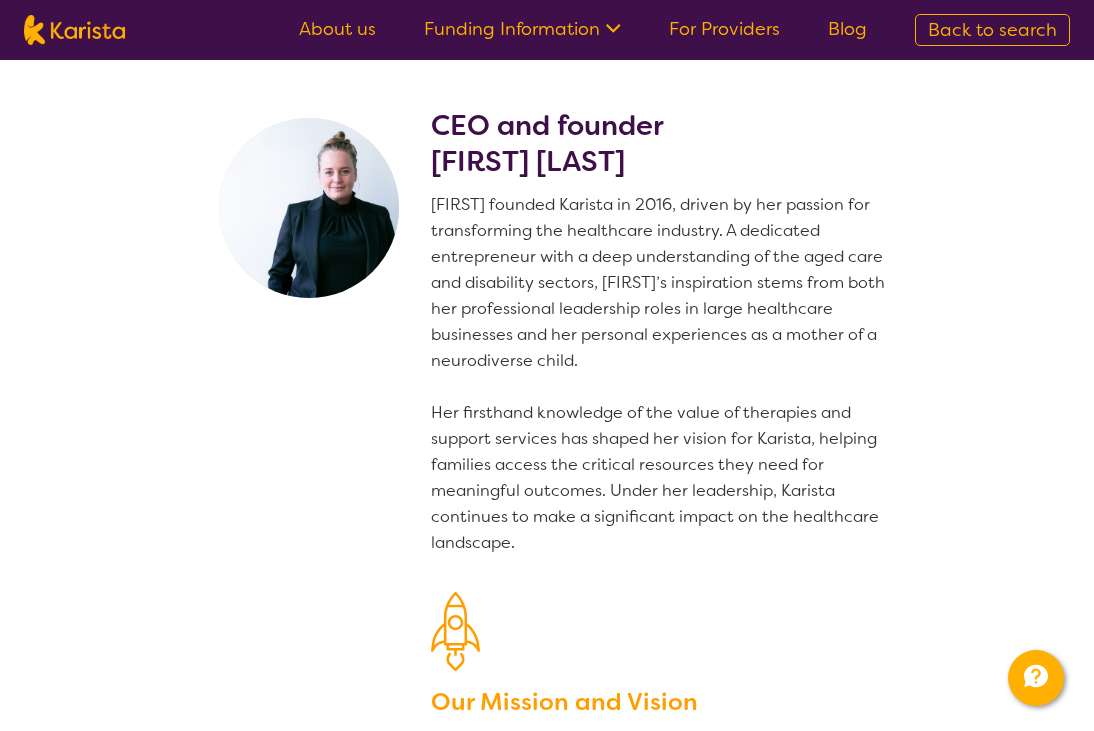 click on "About us Funding Information NDIS - National Disability Insurance Scheme HCP -  Home Care Package Funding For Providers Blog" at bounding box center (583, 30) 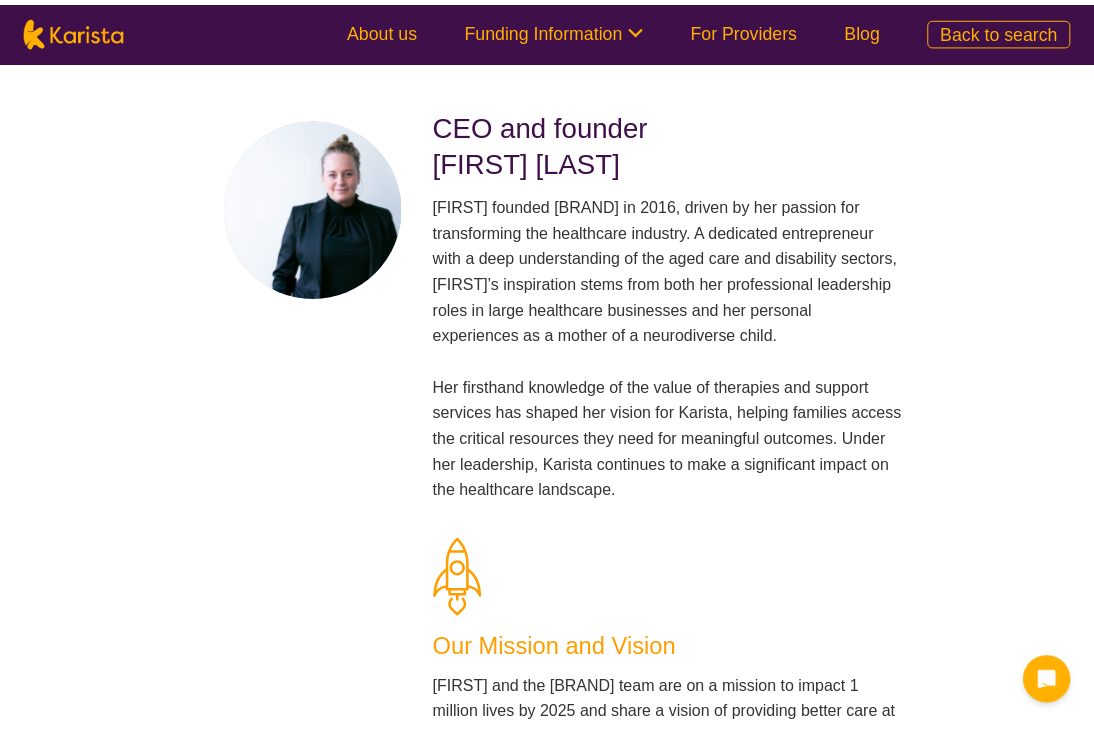 scroll, scrollTop: 0, scrollLeft: 0, axis: both 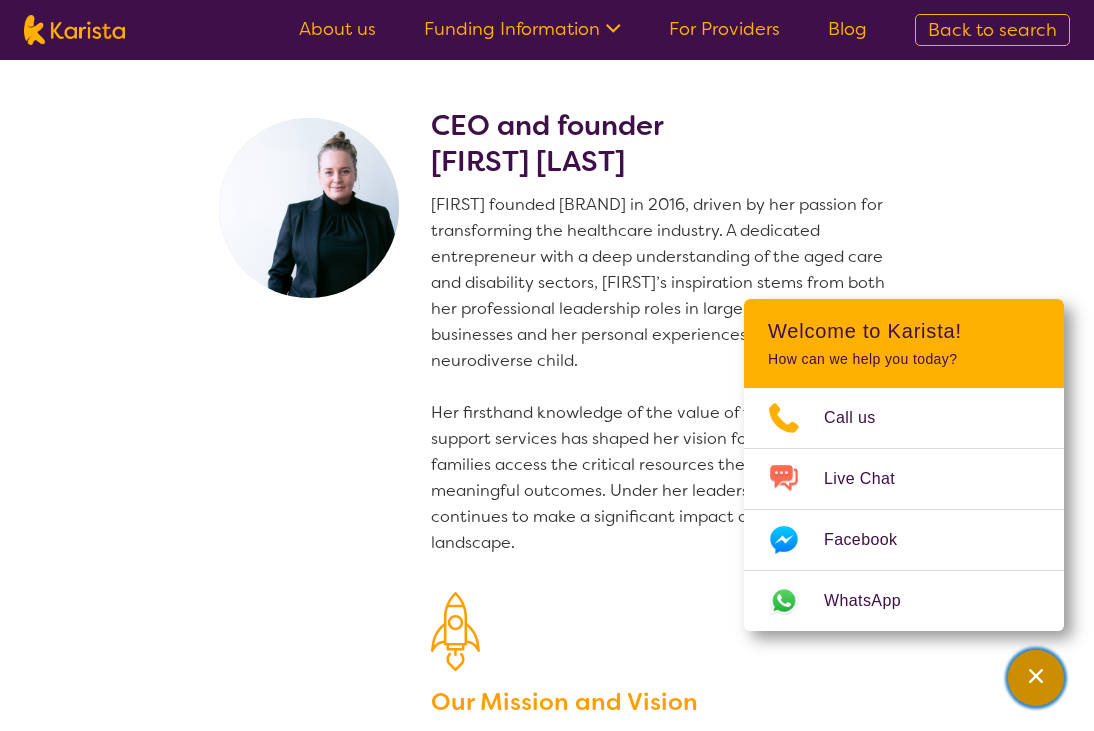 click at bounding box center [1036, 678] 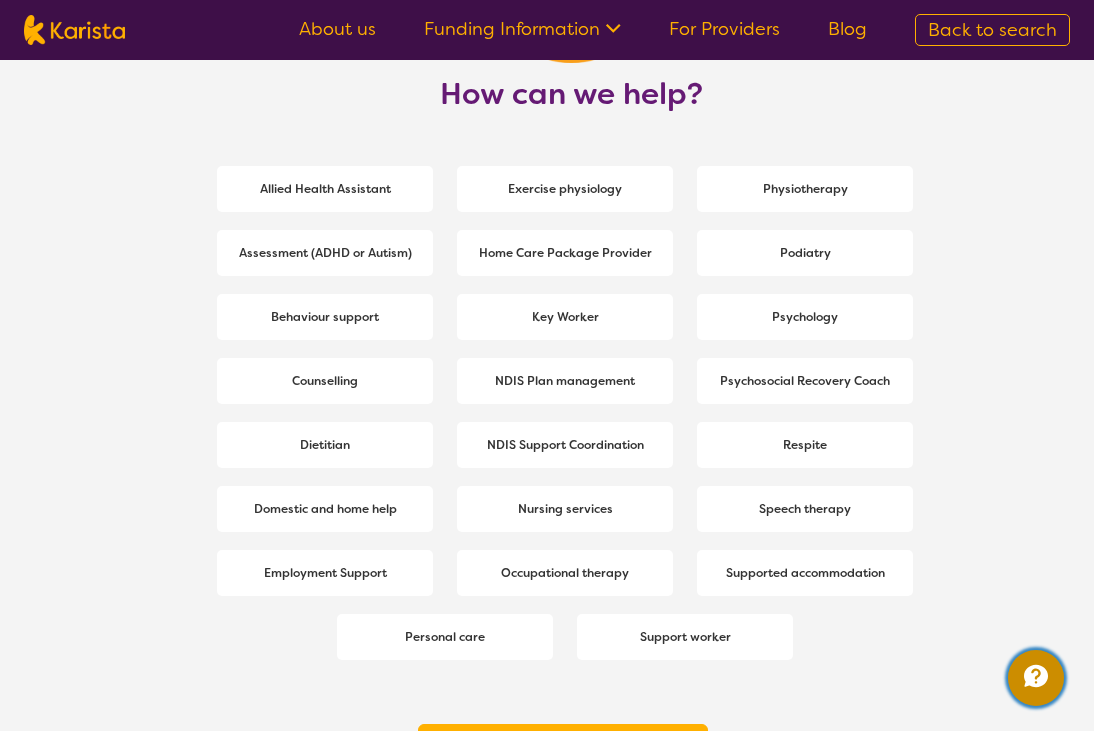 scroll, scrollTop: 2685, scrollLeft: 0, axis: vertical 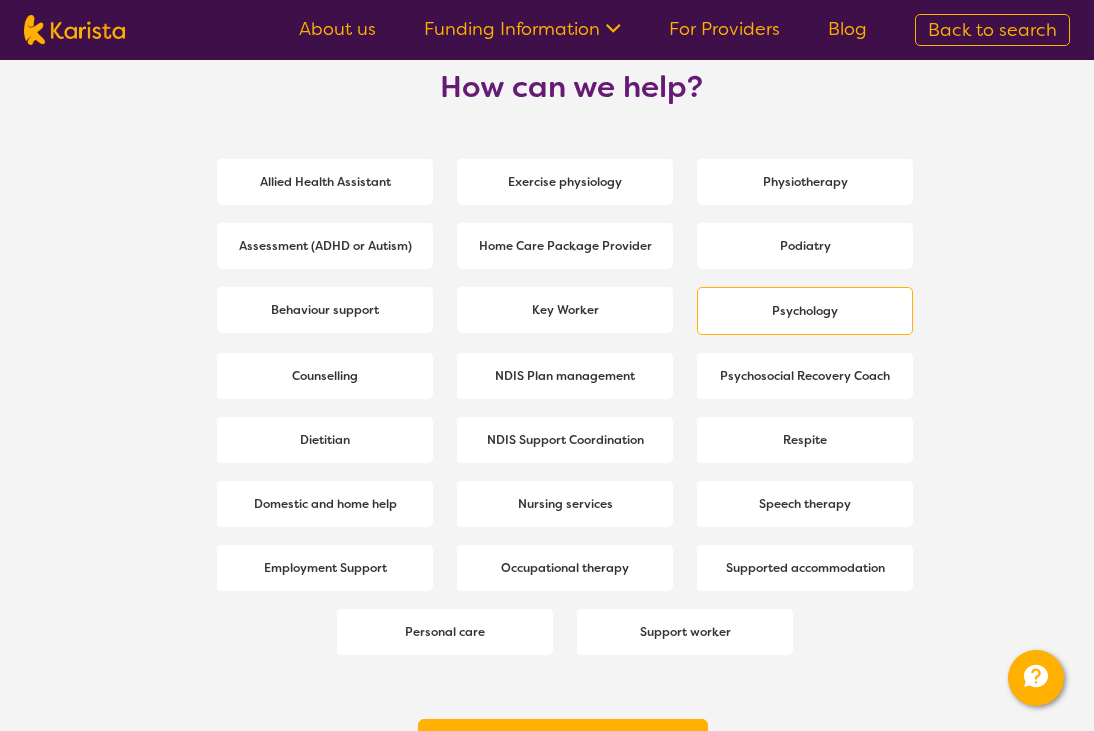 click on "Psychology" at bounding box center [805, 311] 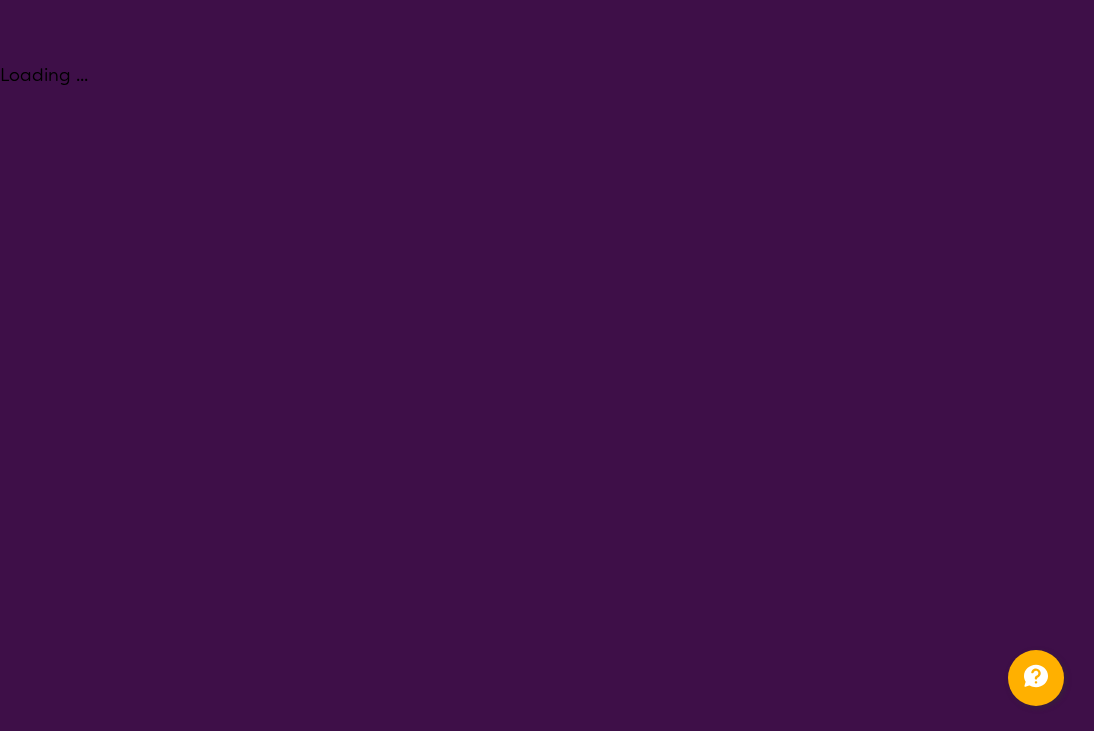 scroll, scrollTop: 0, scrollLeft: 0, axis: both 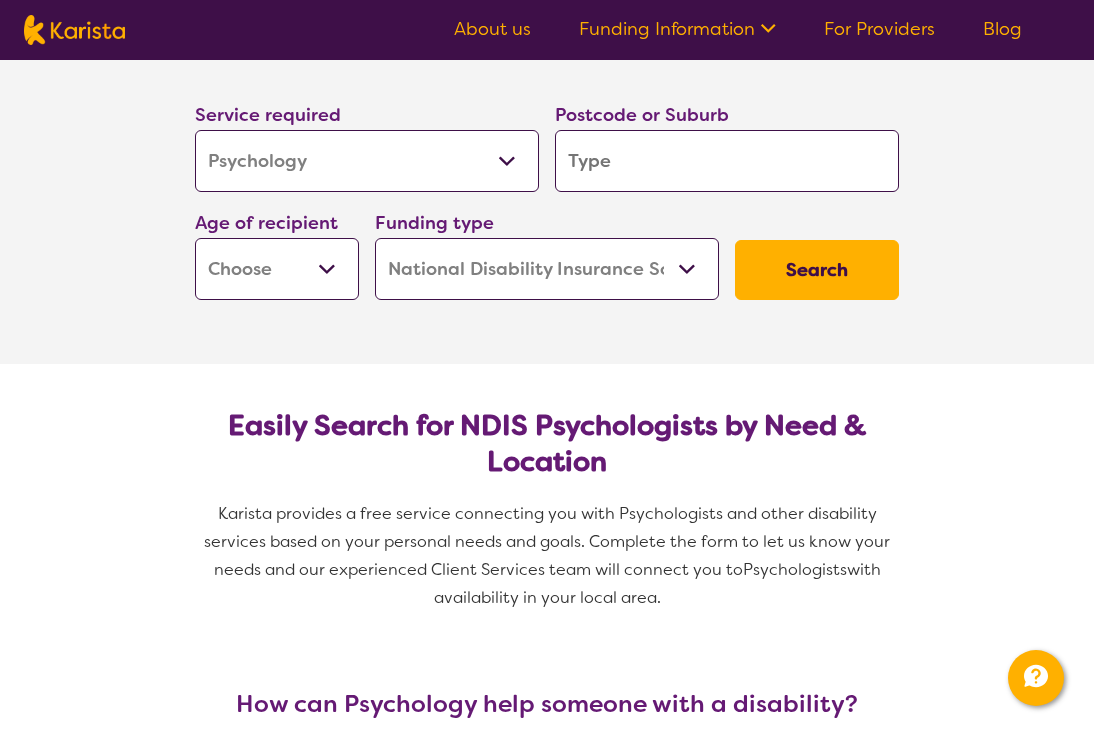 click at bounding box center [727, 161] 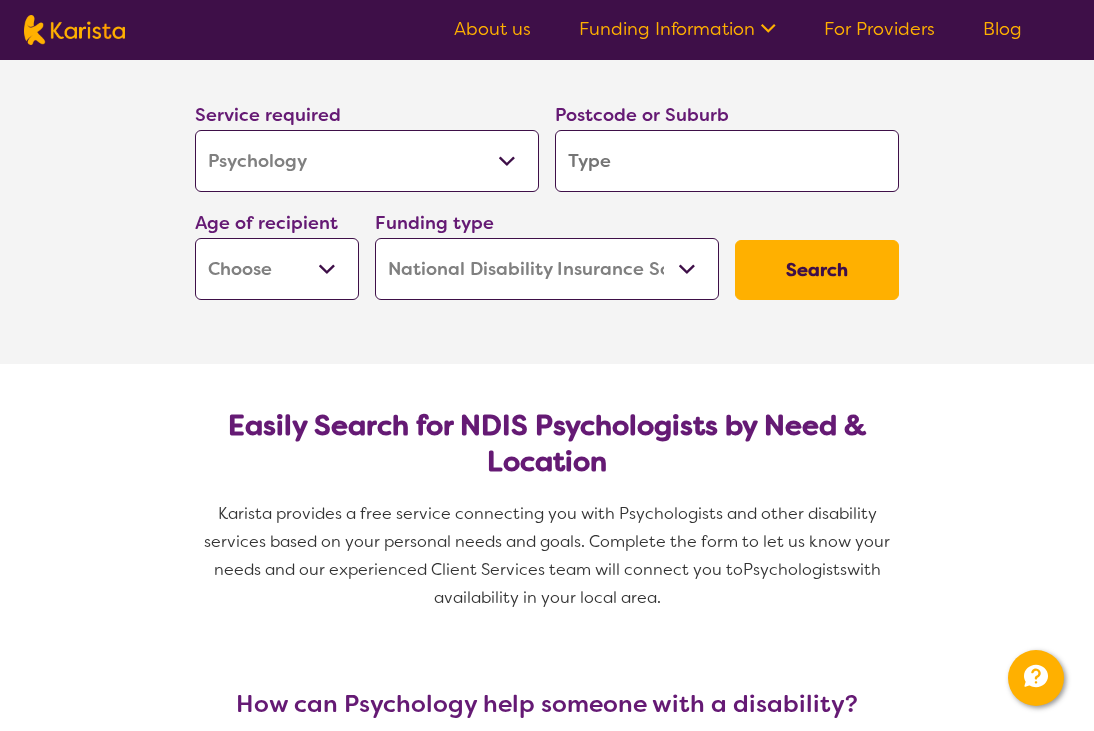 type on "2" 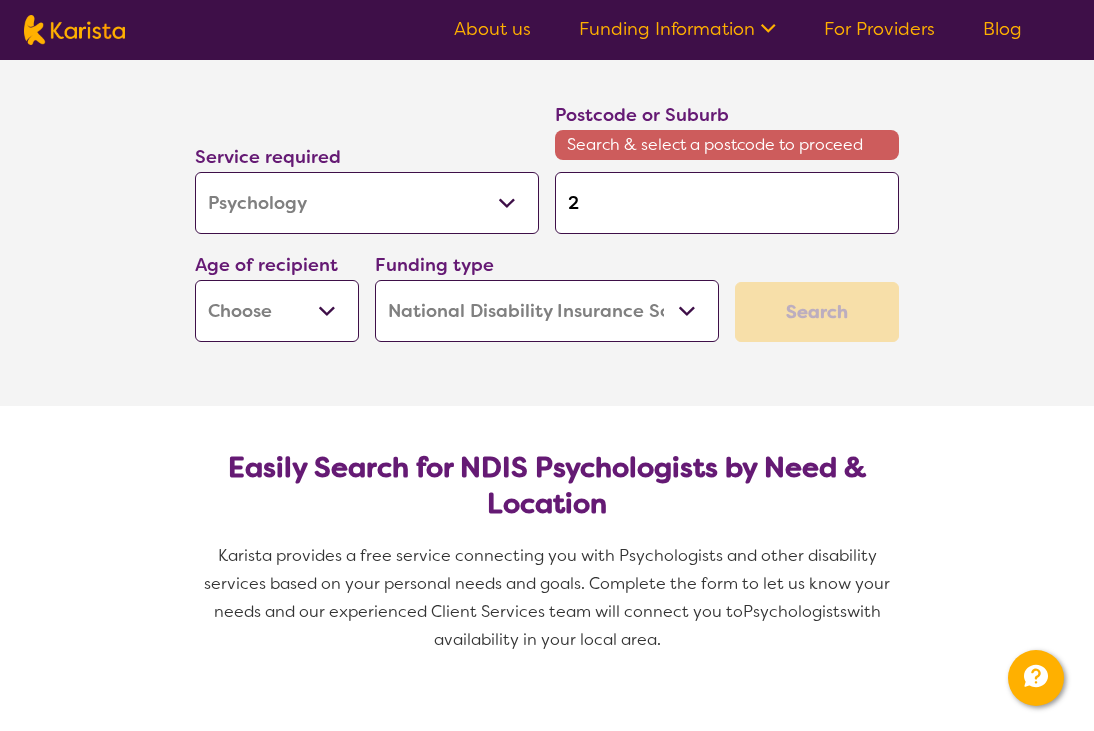 type on "27" 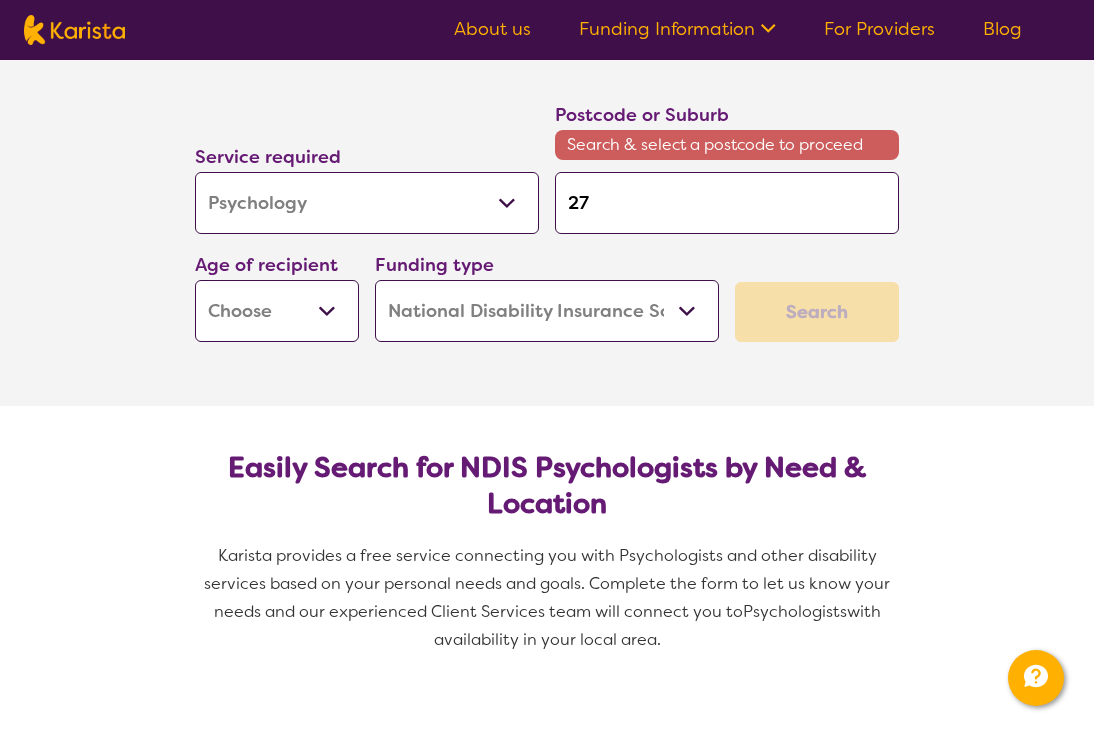 type on "279" 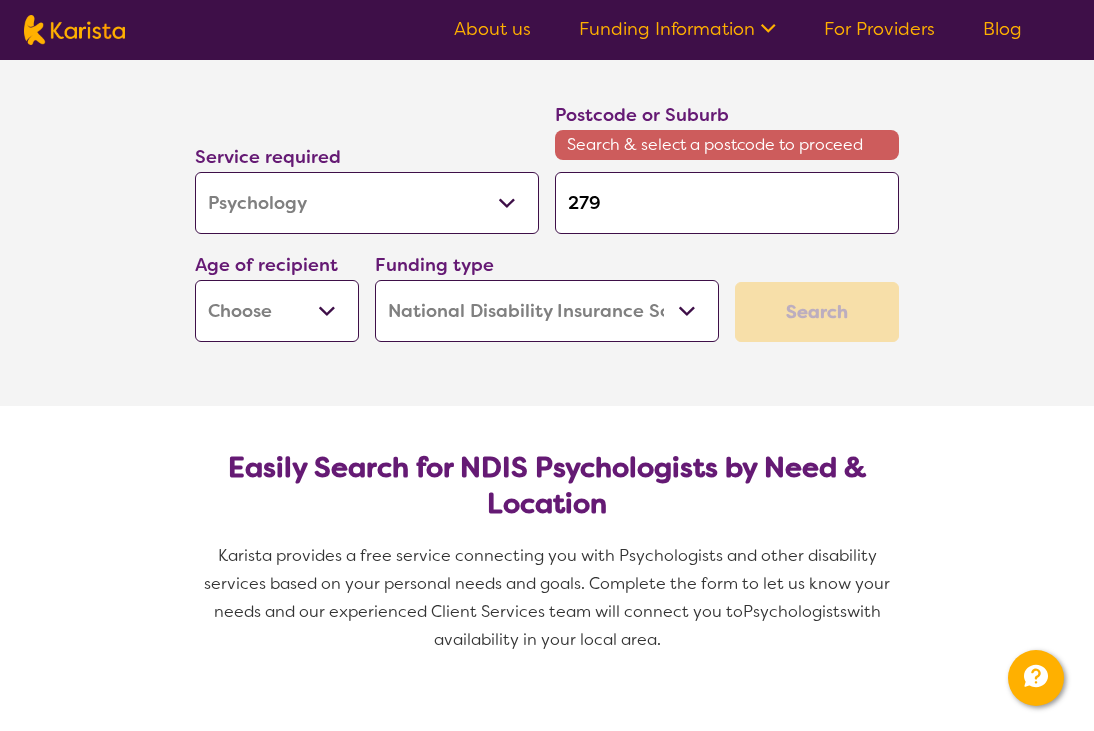 type on "2790" 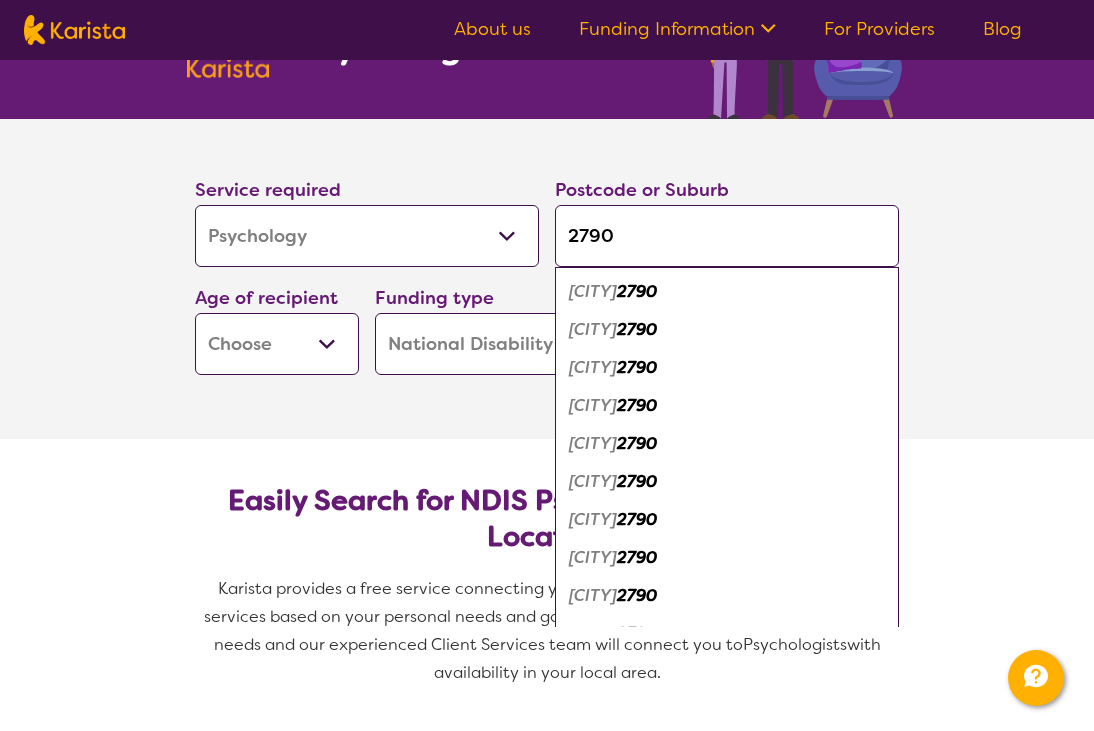 scroll, scrollTop: 0, scrollLeft: 0, axis: both 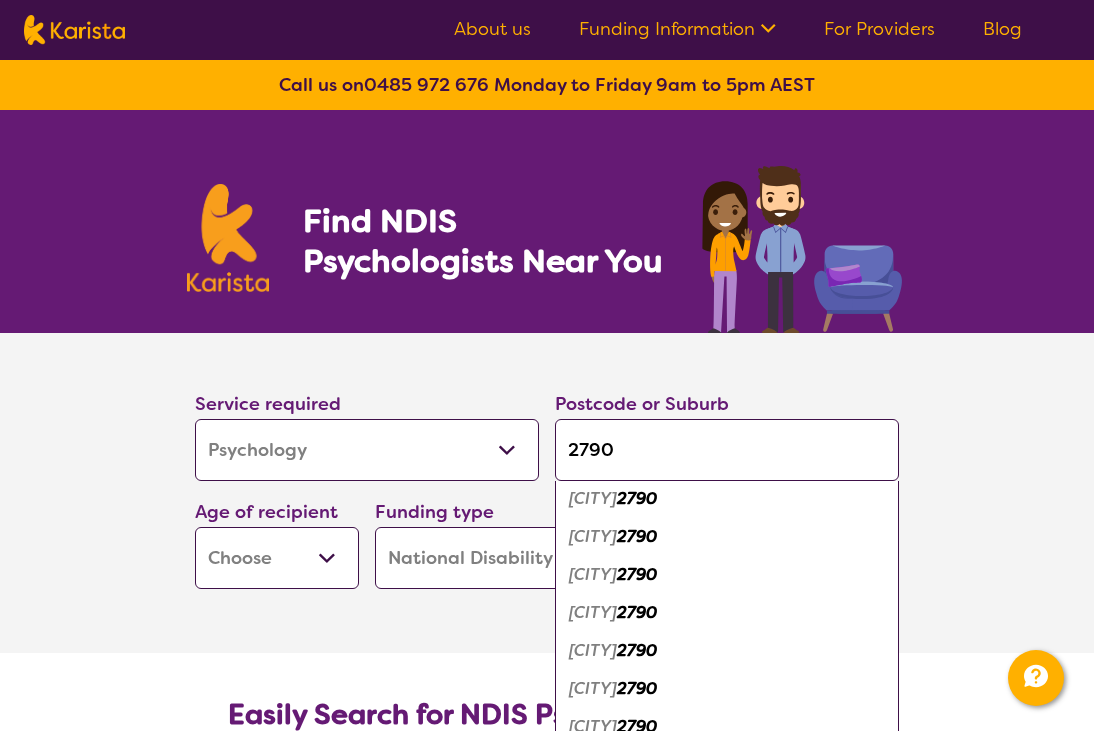 type on "2790" 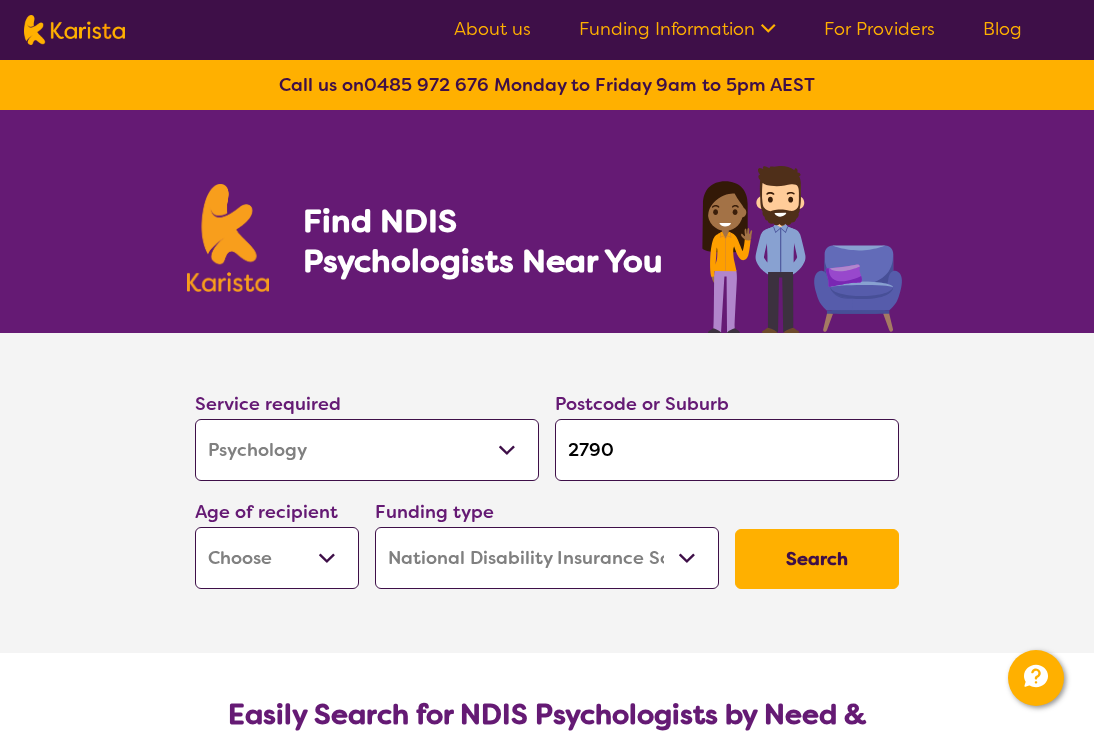 scroll, scrollTop: 0, scrollLeft: 0, axis: both 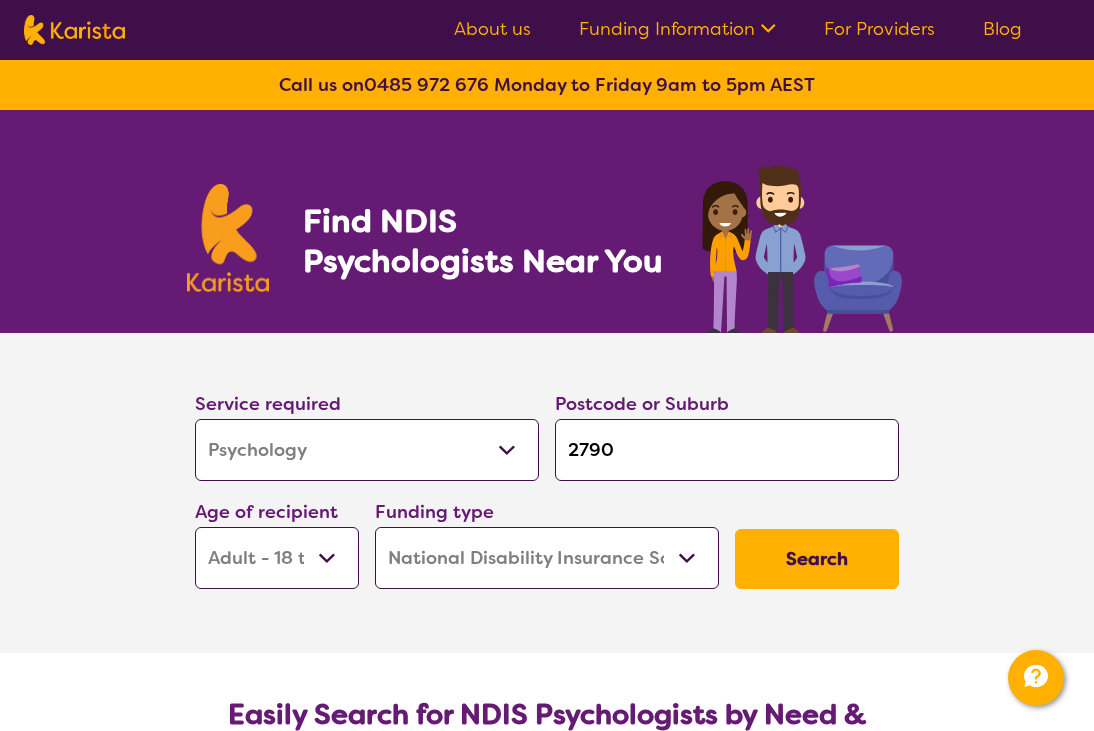 select on "AD" 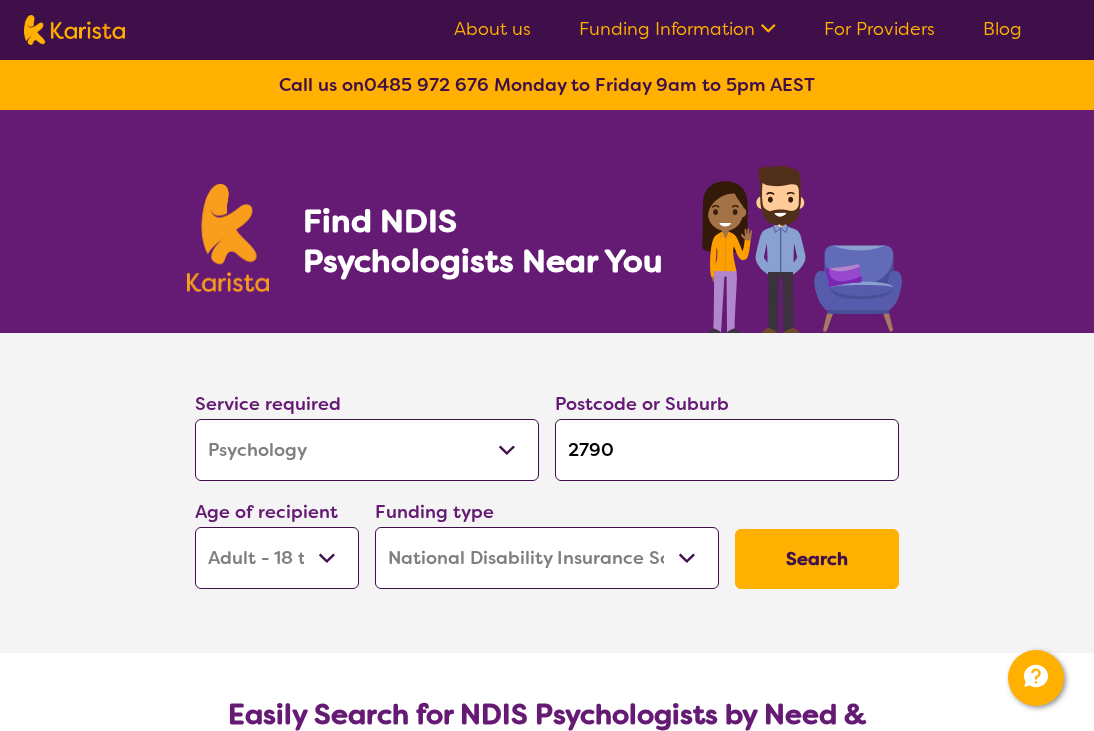 click on "Home Care Package (HCP) National Disability Insurance Scheme (NDIS) I don't know" at bounding box center (547, 558) 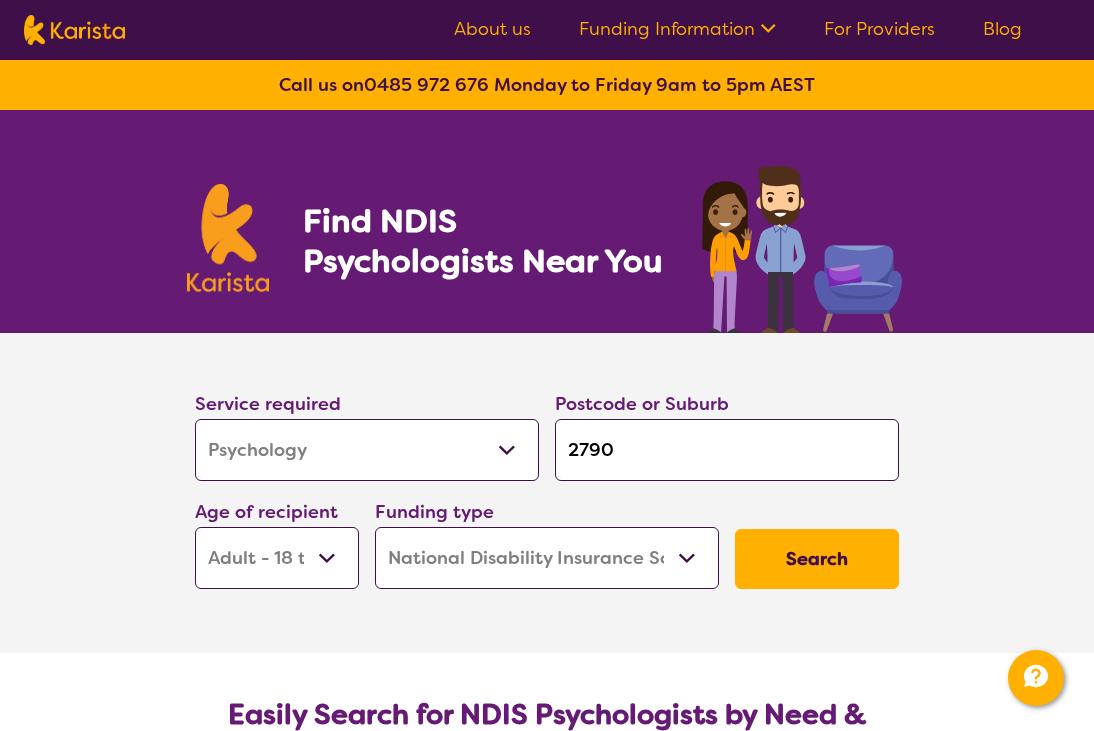 click on "Search" at bounding box center [817, 559] 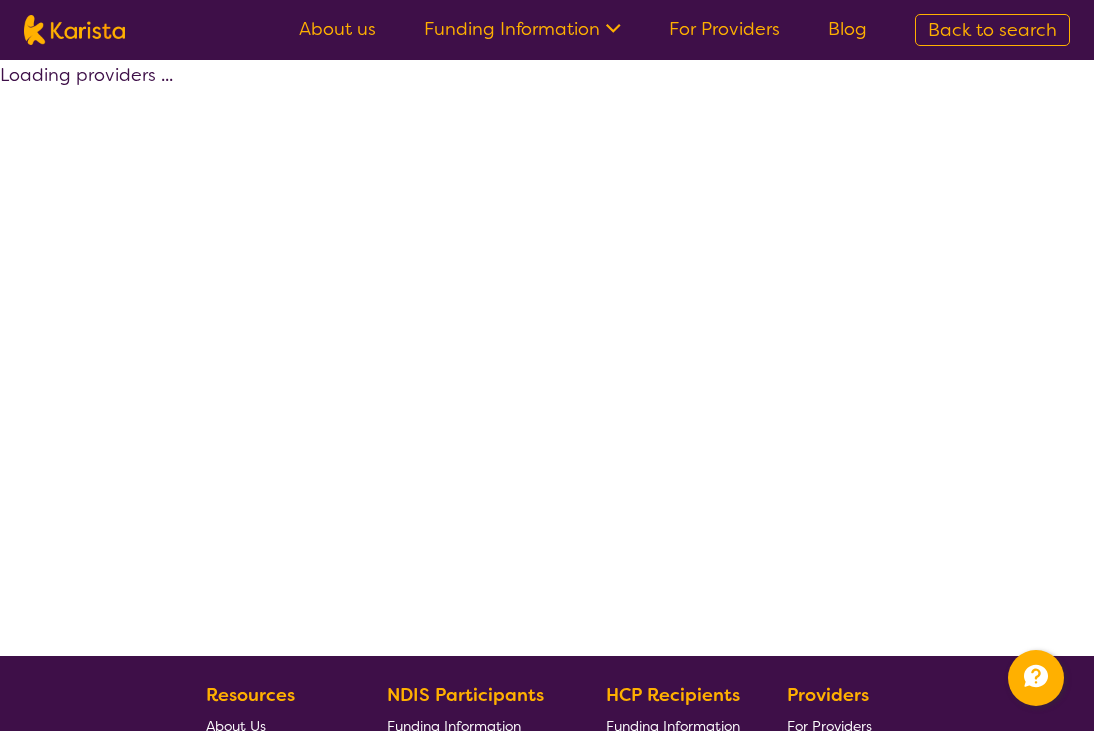 select on "by_score" 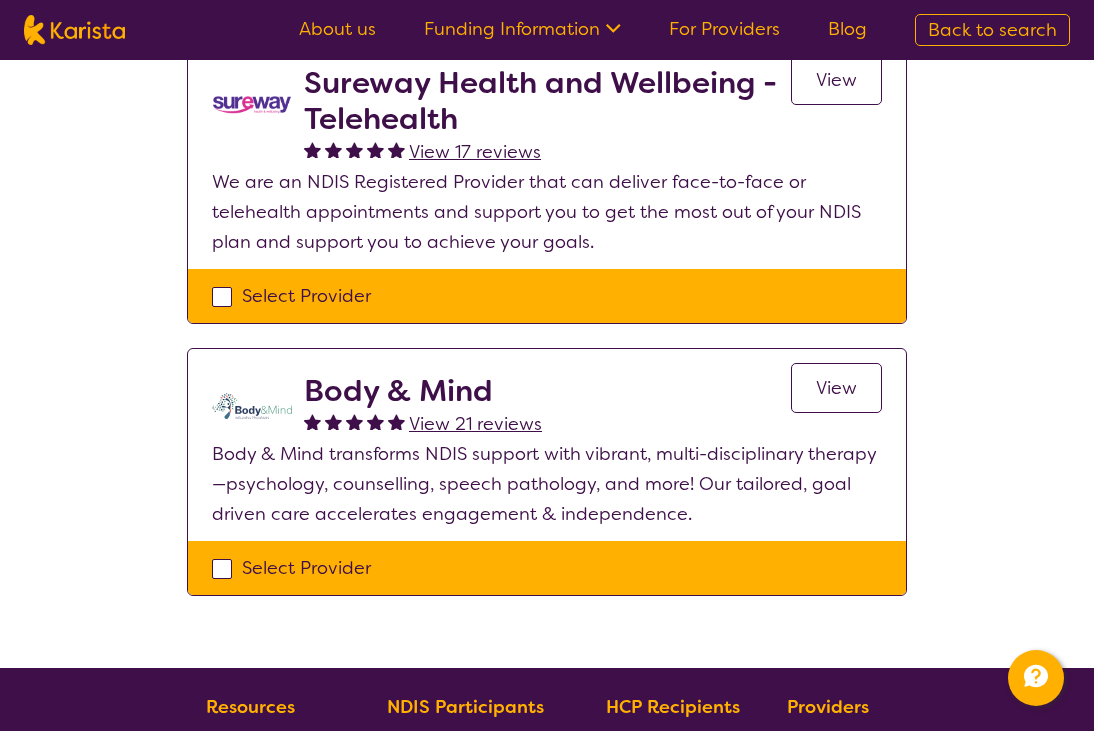 scroll, scrollTop: 243, scrollLeft: 0, axis: vertical 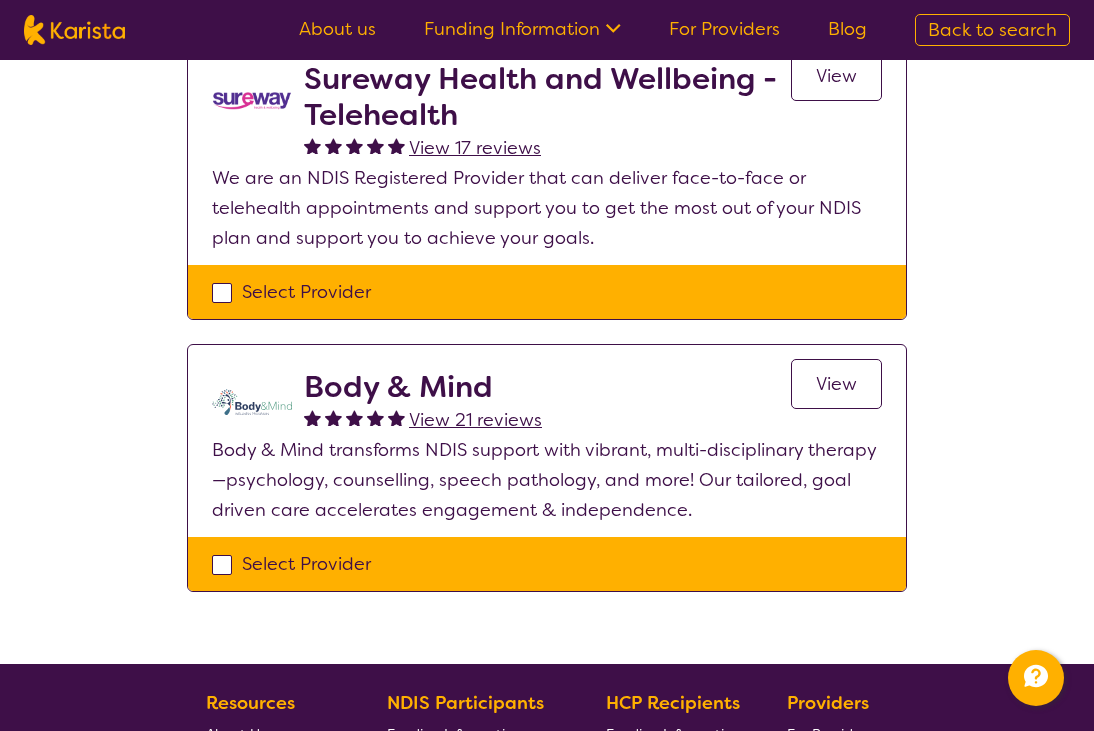 click on "View" at bounding box center [836, 384] 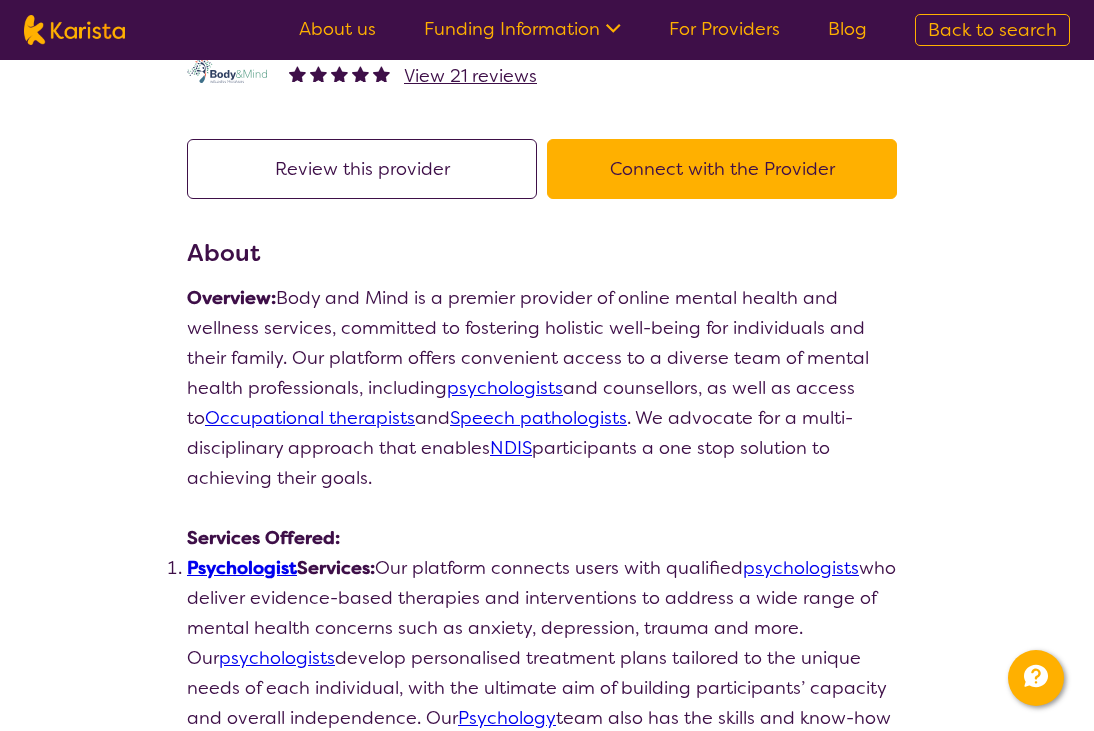 scroll, scrollTop: 0, scrollLeft: 0, axis: both 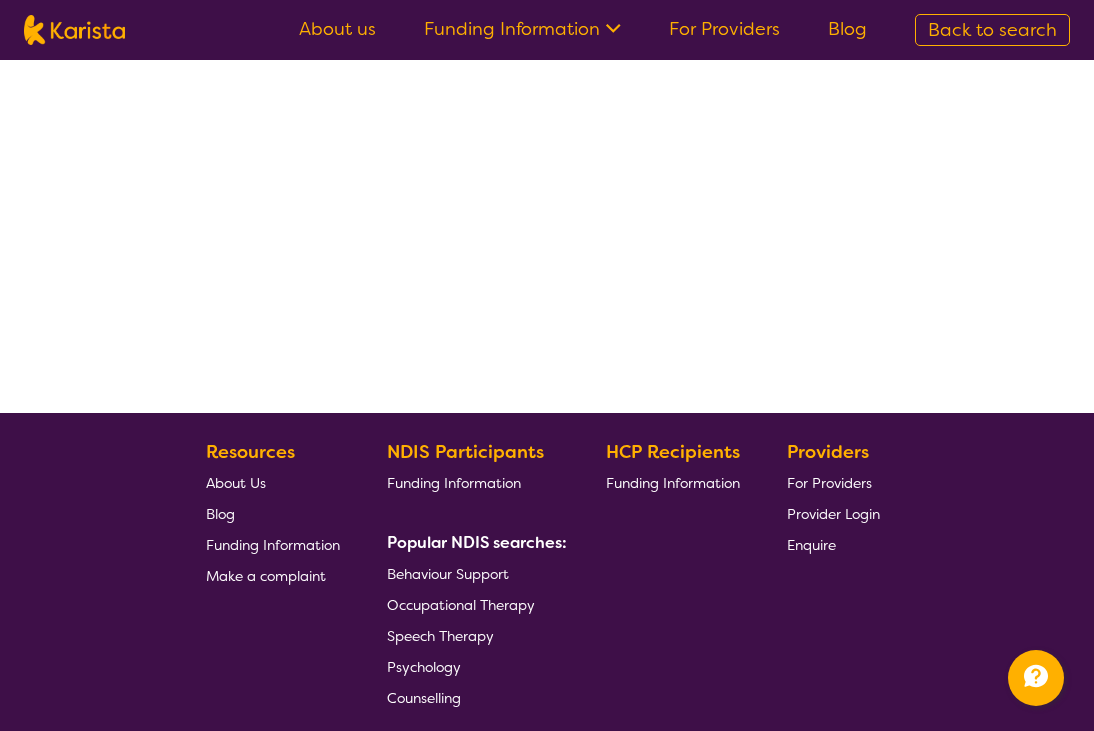 select on "by_score" 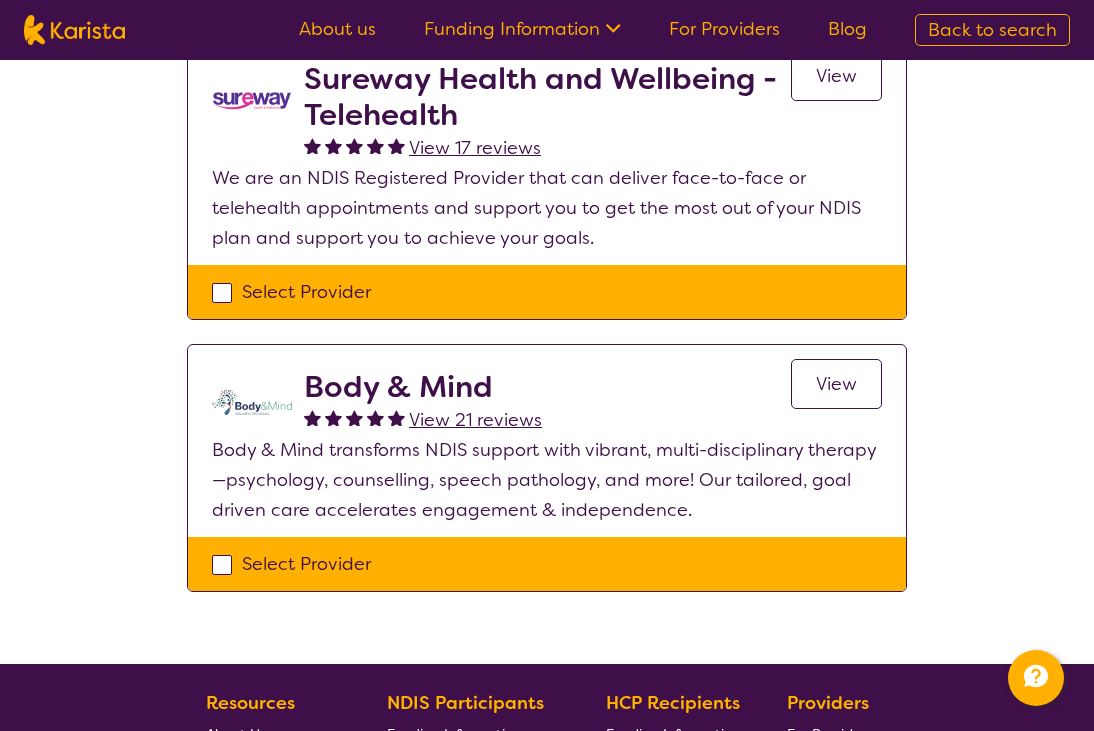 click on "View" at bounding box center (836, 76) 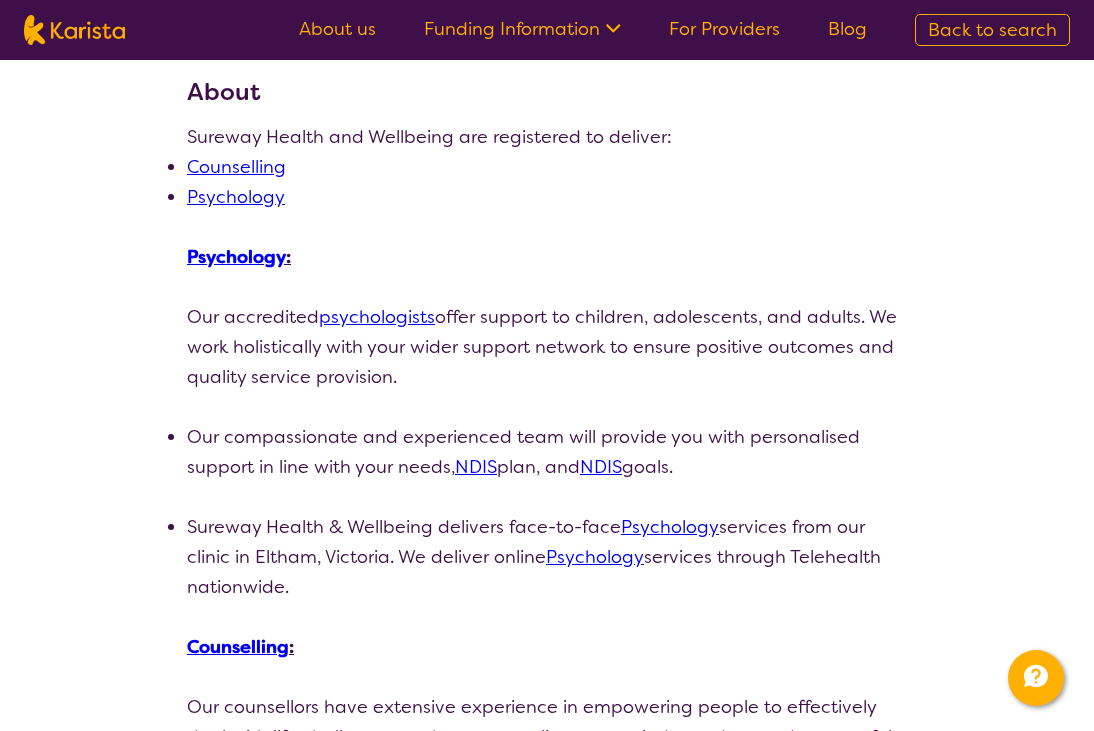 scroll, scrollTop: 248, scrollLeft: 0, axis: vertical 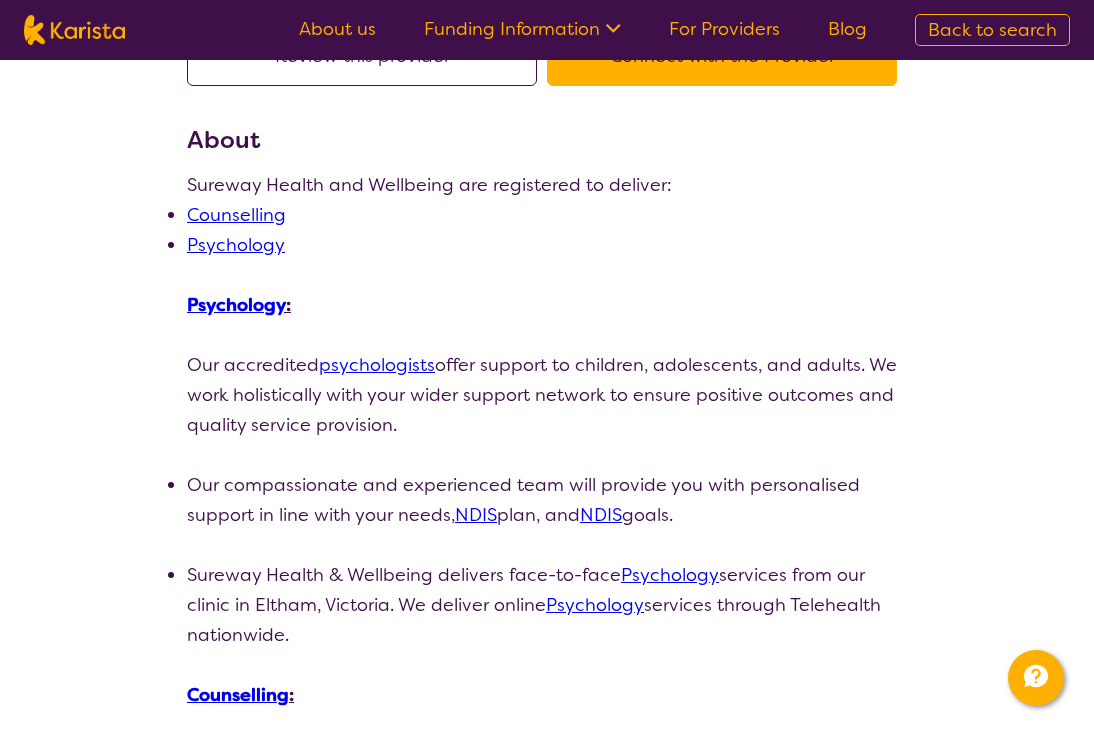 click on "Psychology" at bounding box center (236, 245) 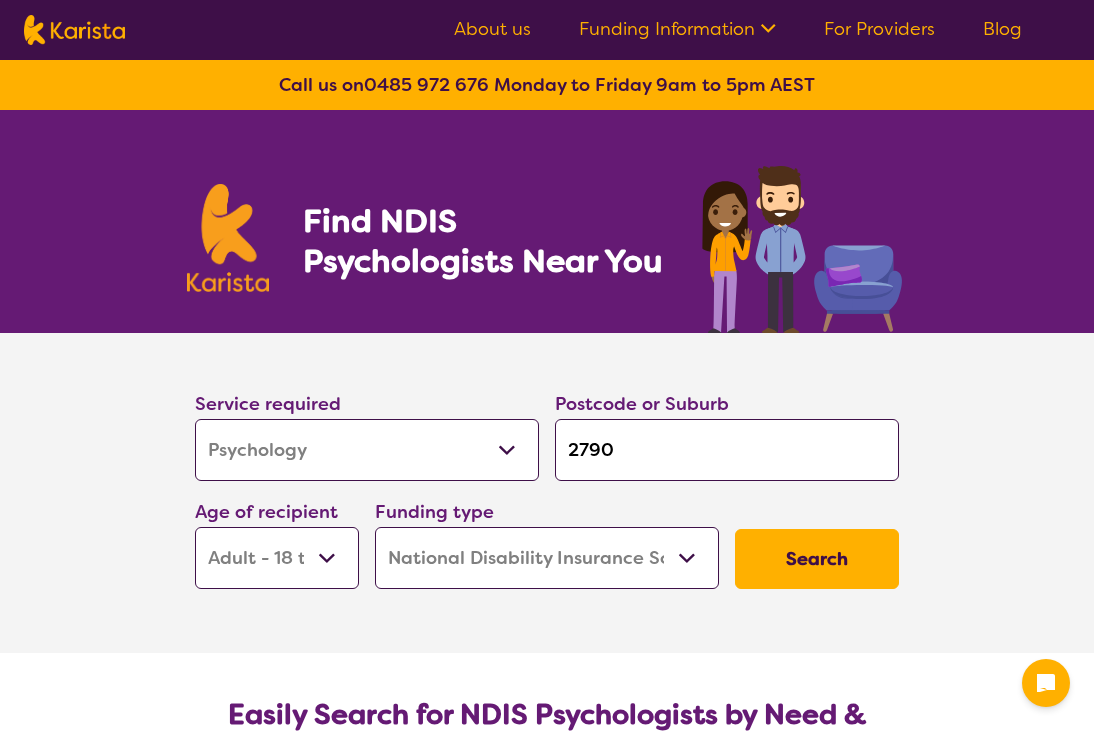 select on "Psychology" 